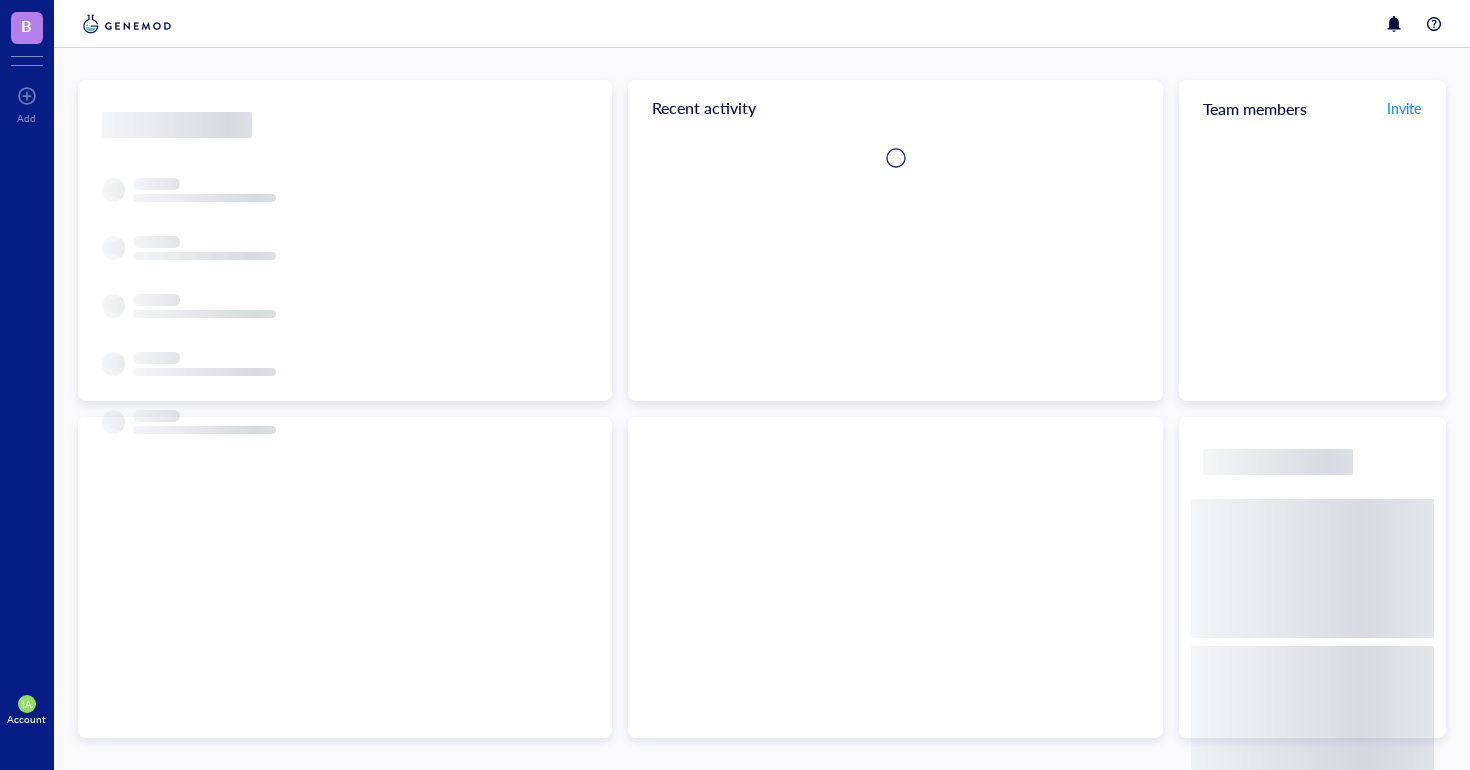 scroll, scrollTop: 0, scrollLeft: 0, axis: both 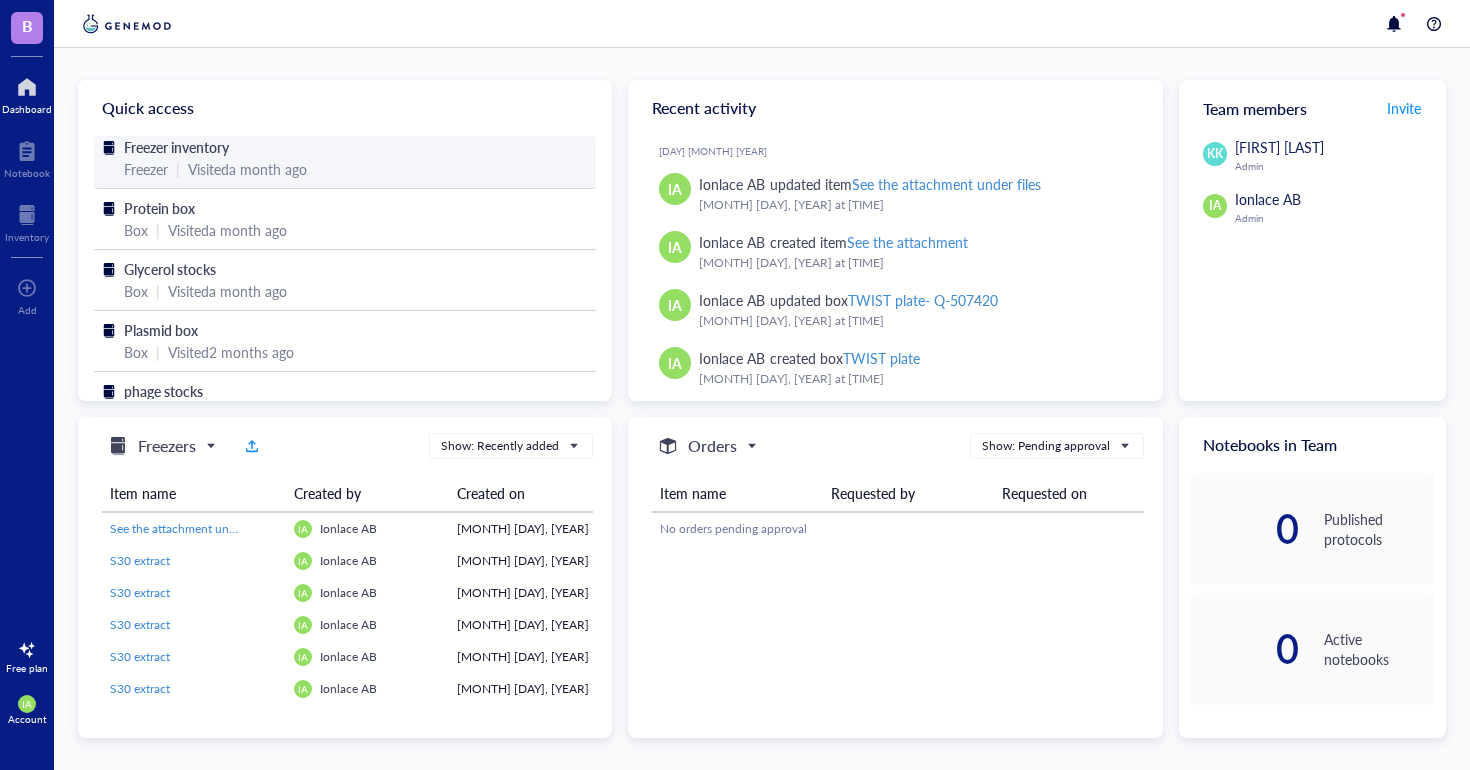 click on "Visited a [PERIOD] ago" at bounding box center (247, 169) 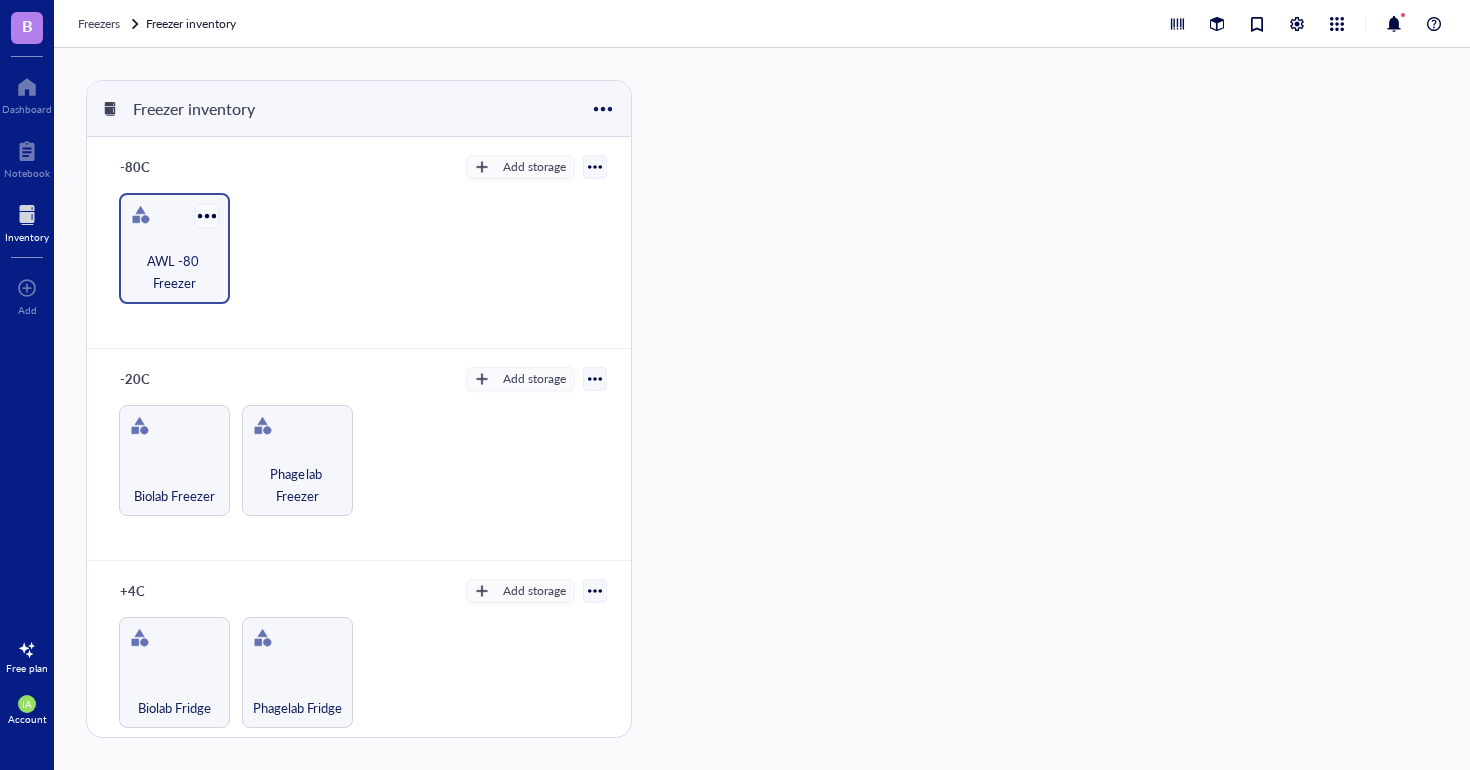 click at bounding box center (206, 215) 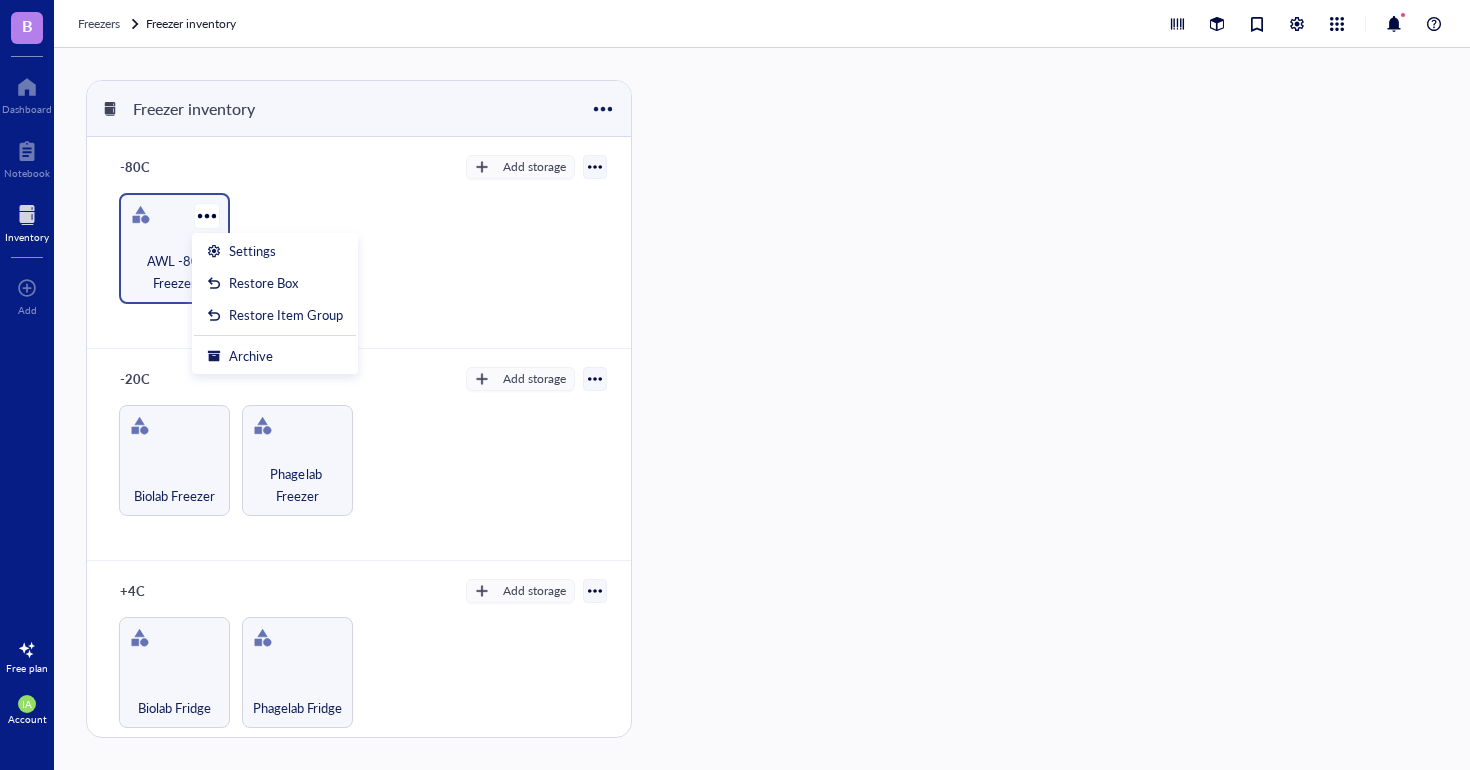 click on "AWL -80 Freezer" at bounding box center [174, 248] 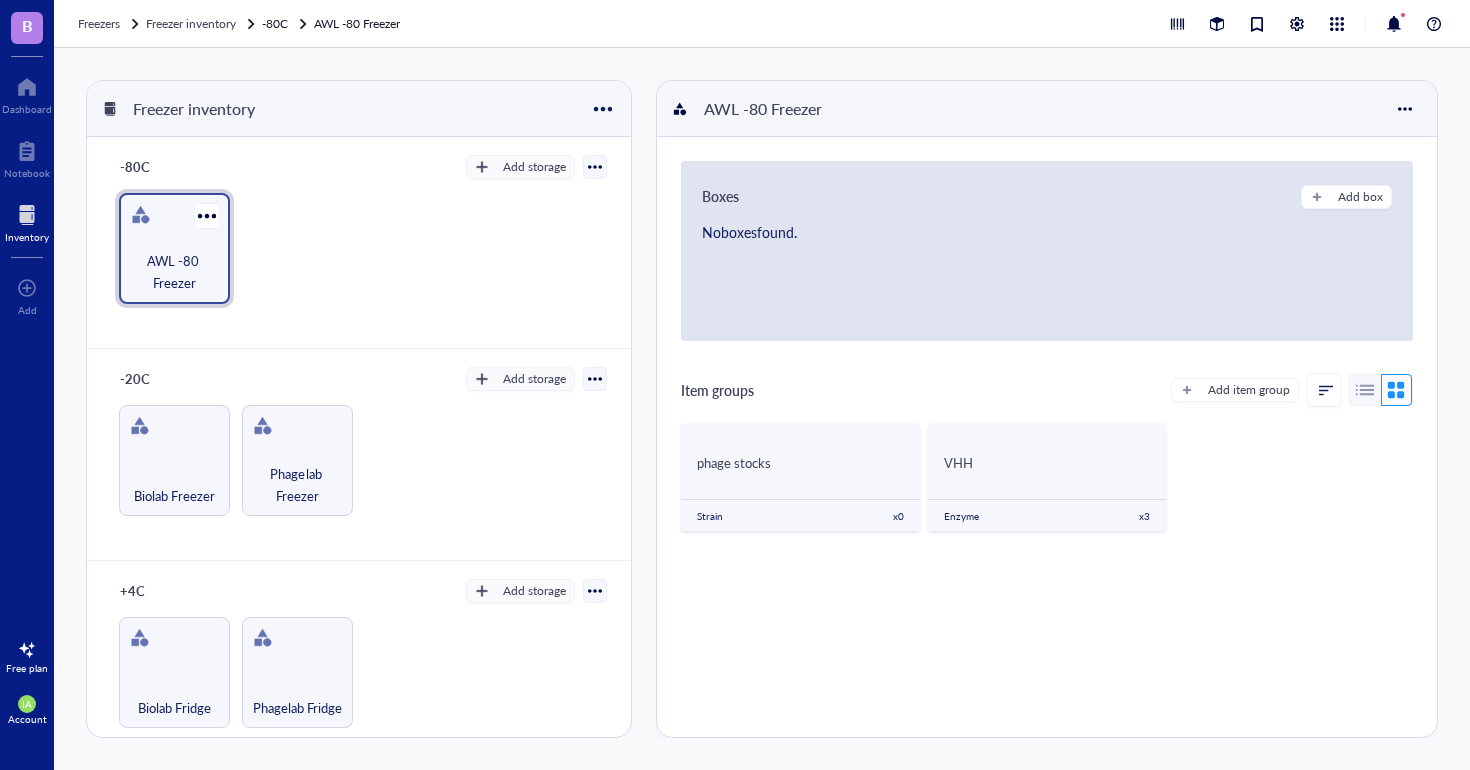click on "AWL -80 Freezer" at bounding box center [174, 248] 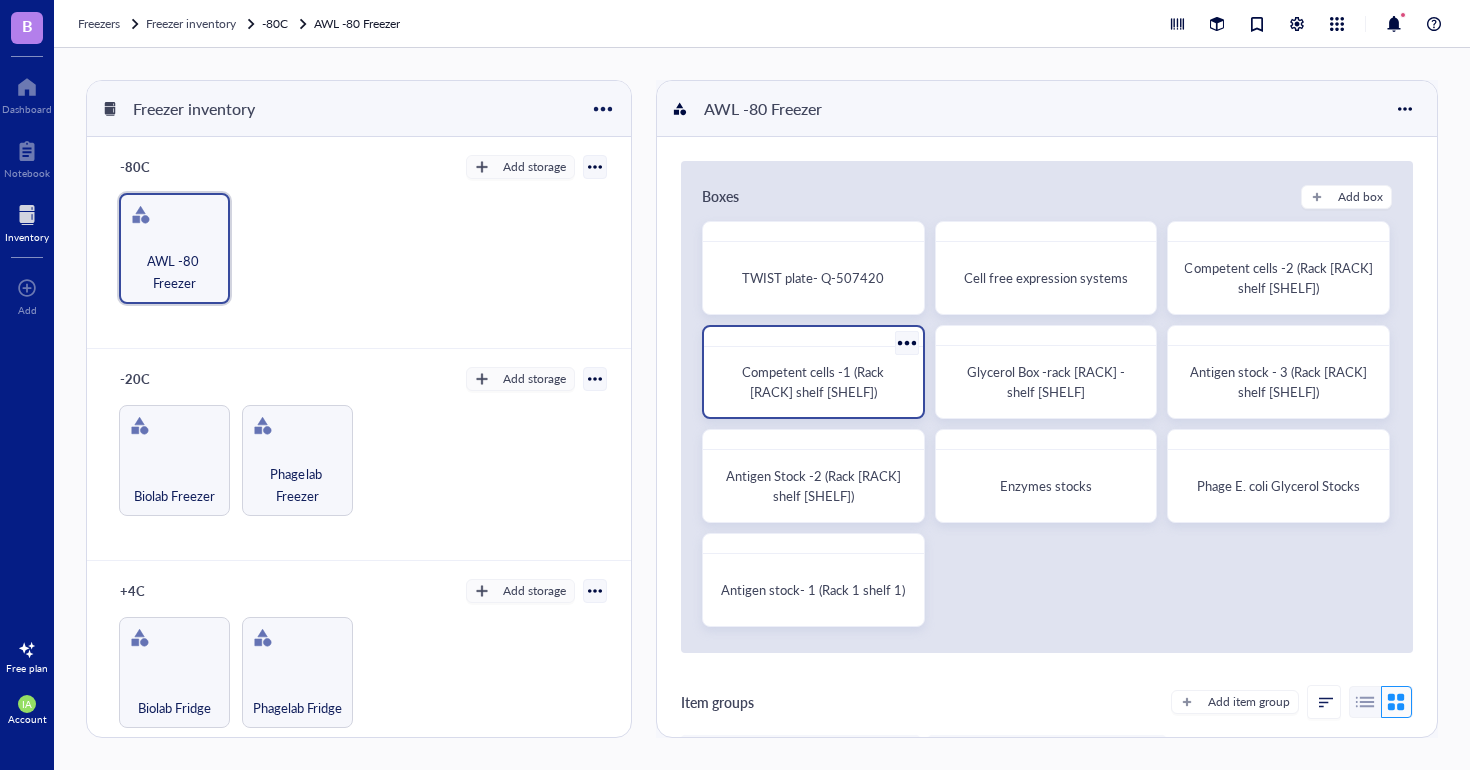 click on "Competent cells -1 (Rack [RACK] shelf [SHELF])" at bounding box center [813, 382] 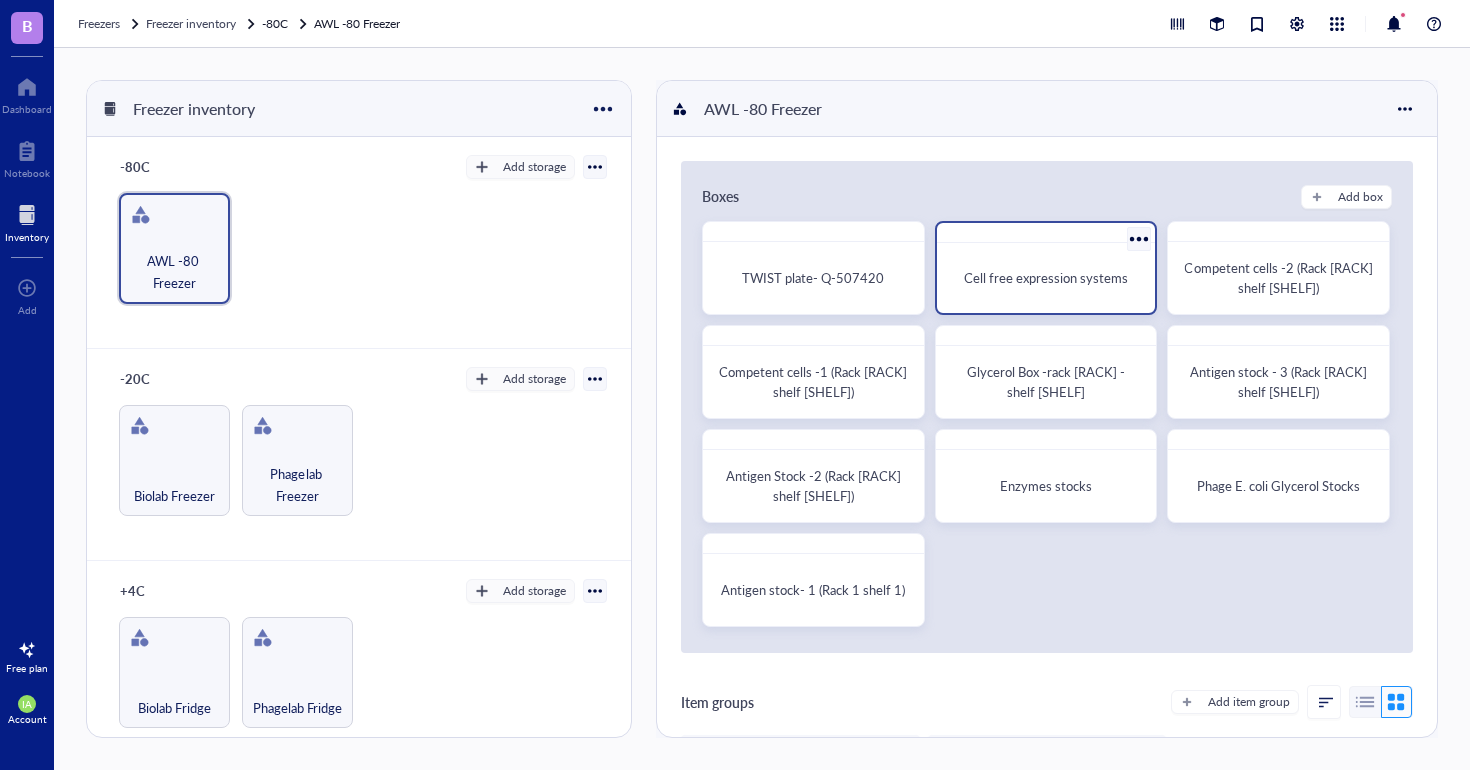 click on "Cell free expression systems" at bounding box center (1046, 278) 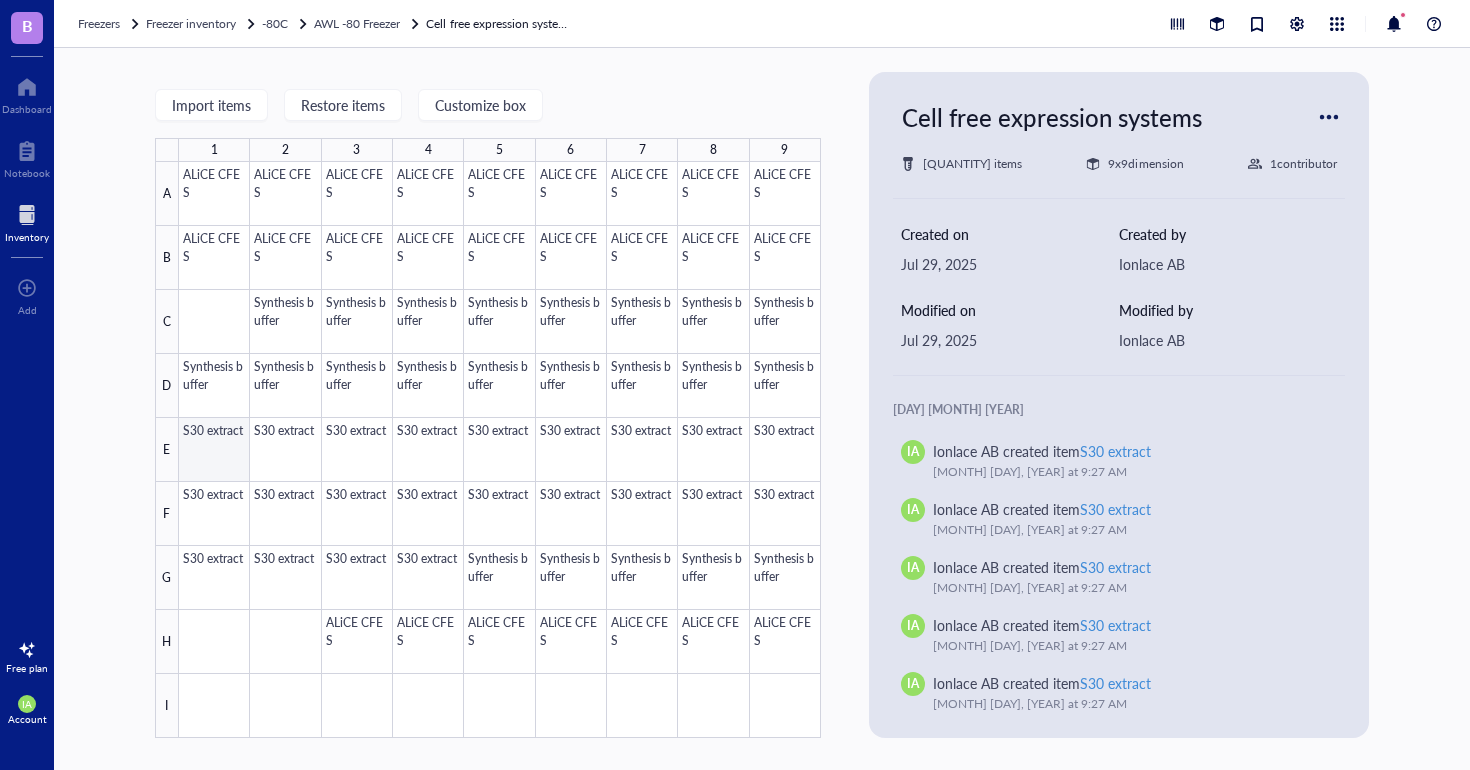 click at bounding box center [500, 450] 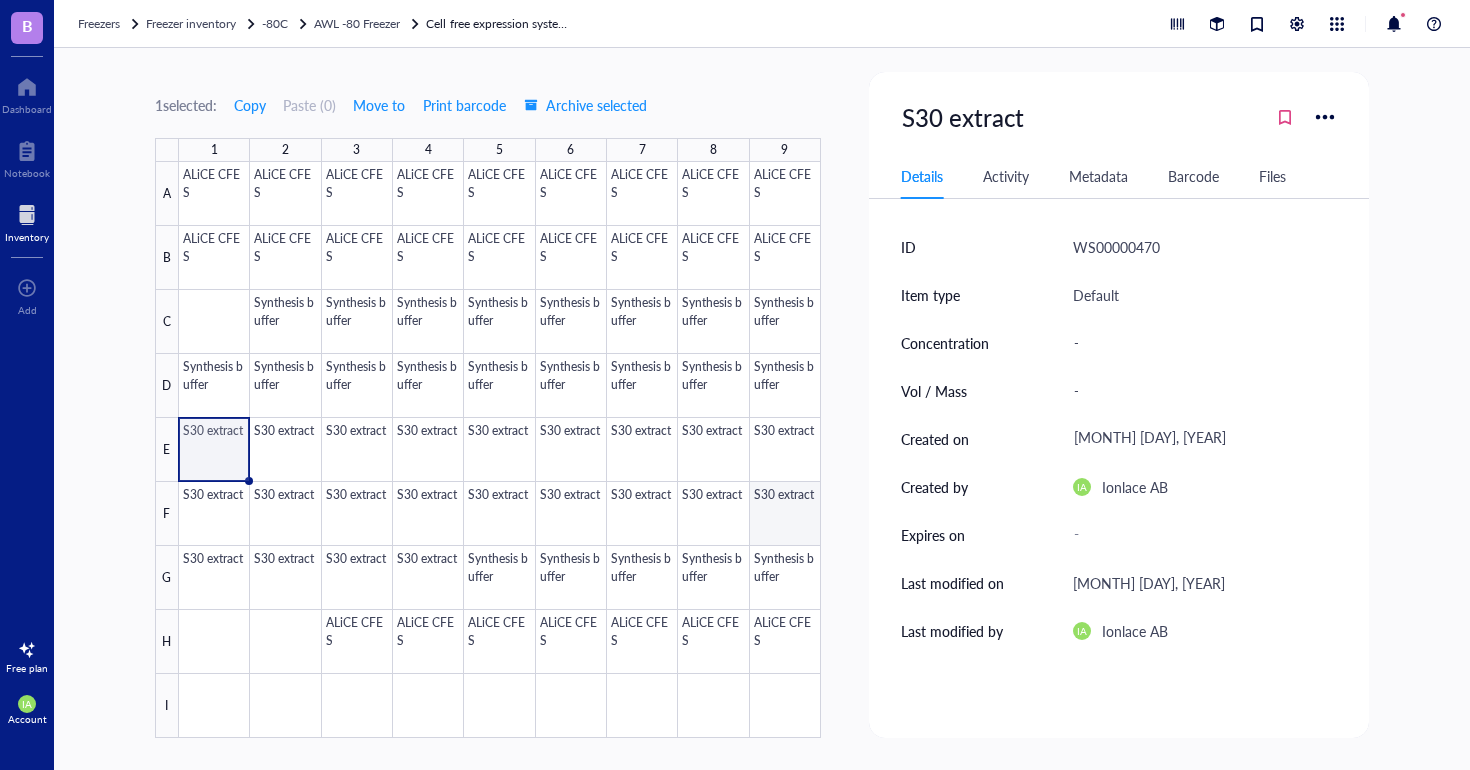 click at bounding box center (500, 450) 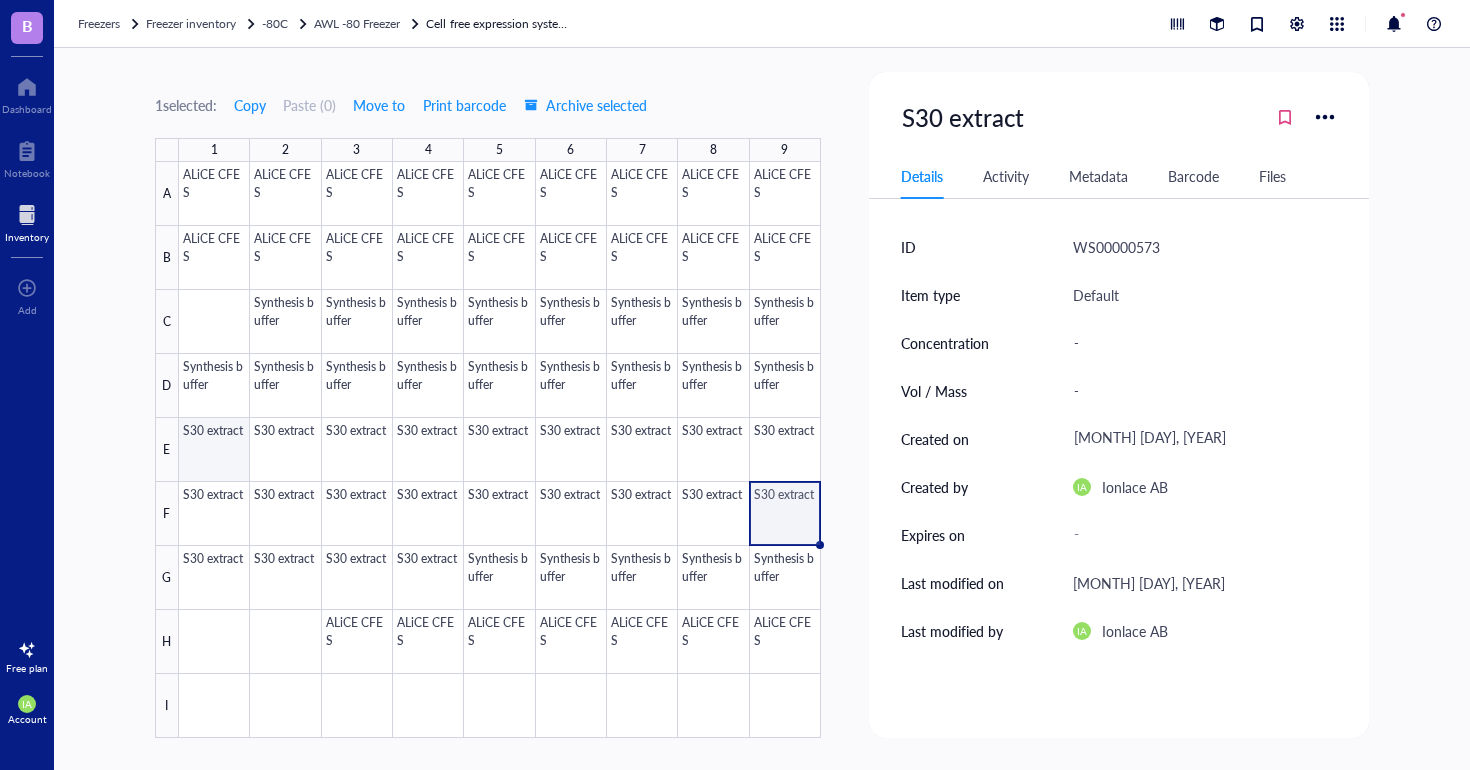 click at bounding box center [500, 450] 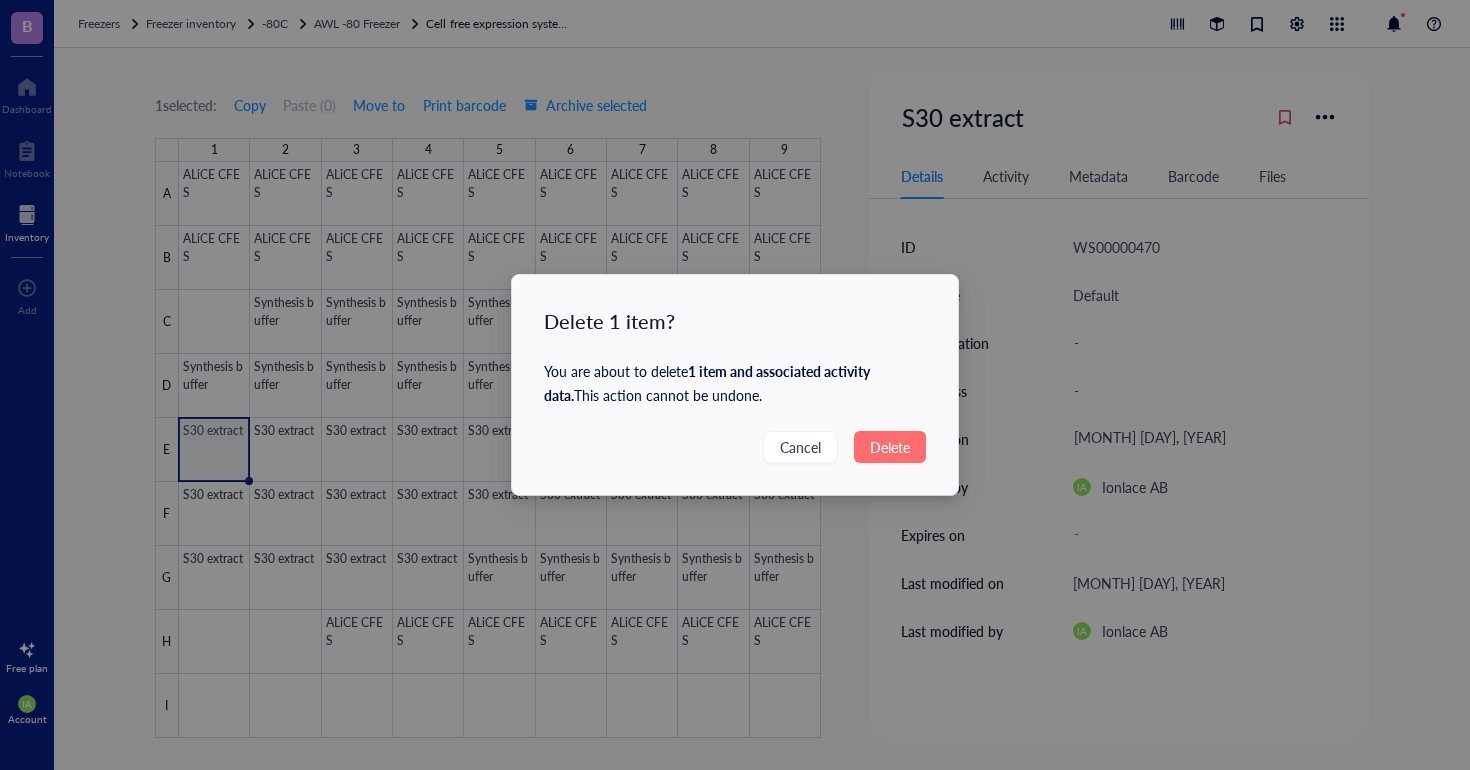 click on "Delete" at bounding box center [890, 447] 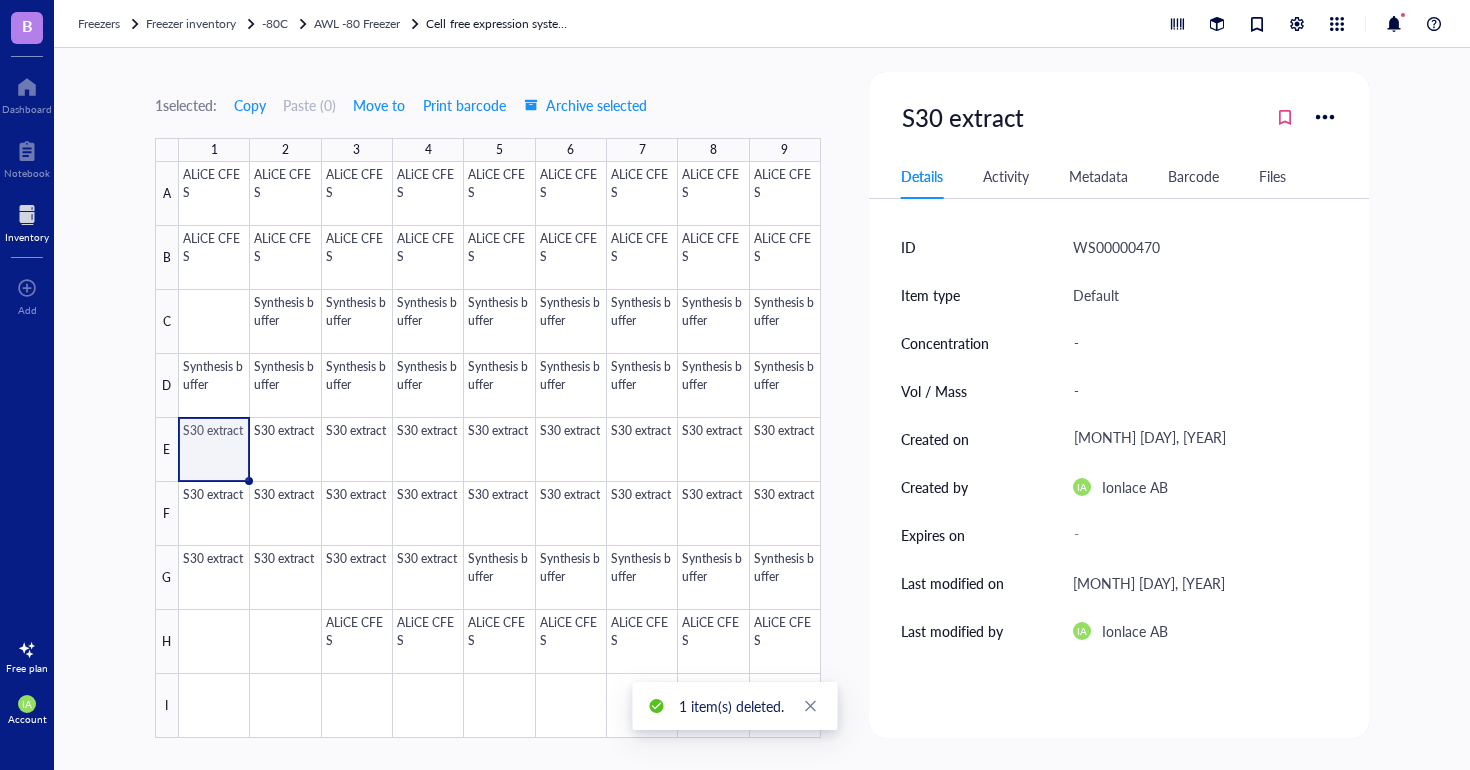click on "Delete 1 item? You are about to delete  1 item and associated activity data .  This action cannot be undone. Cancel Delete" at bounding box center (735, 385) 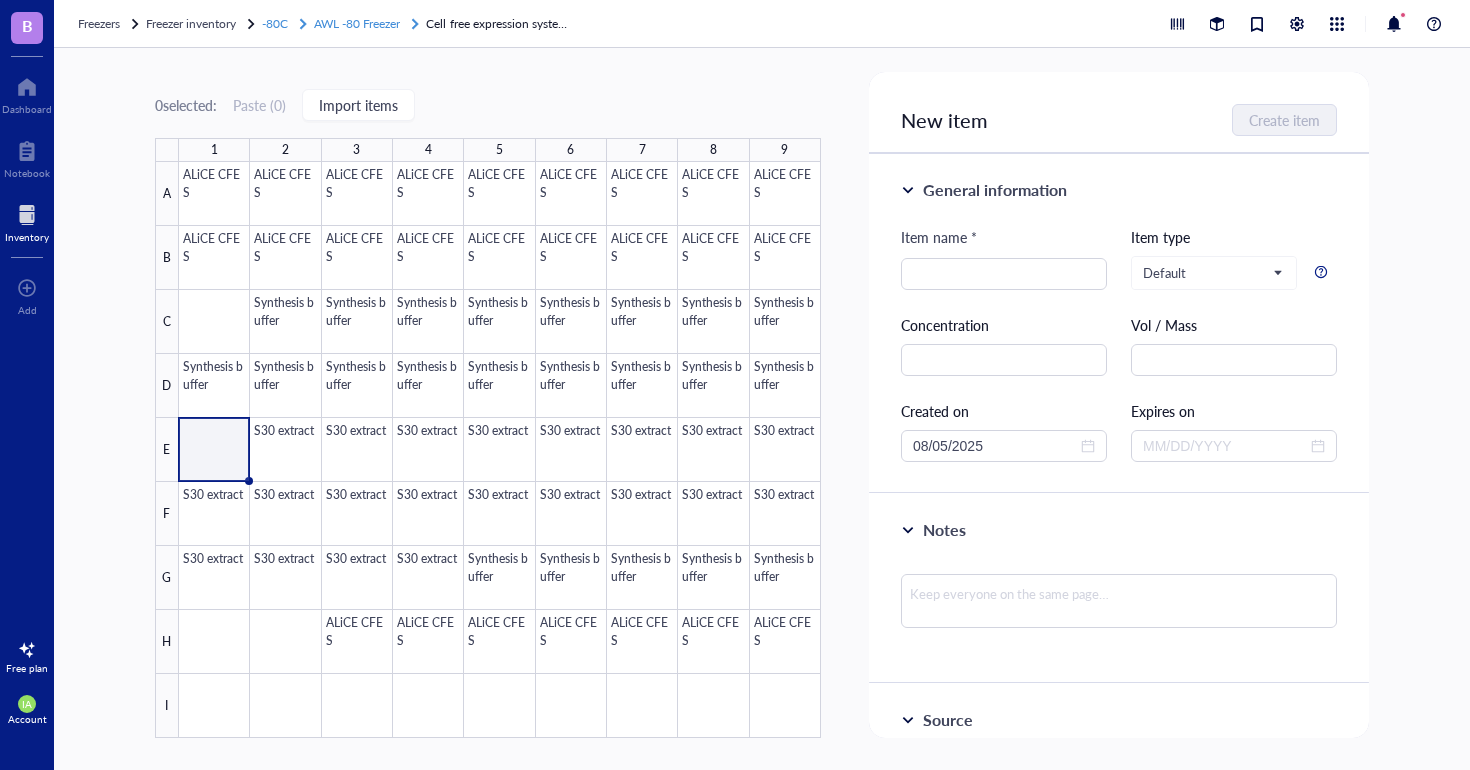 click on "AWL -80 Freezer" at bounding box center [357, 23] 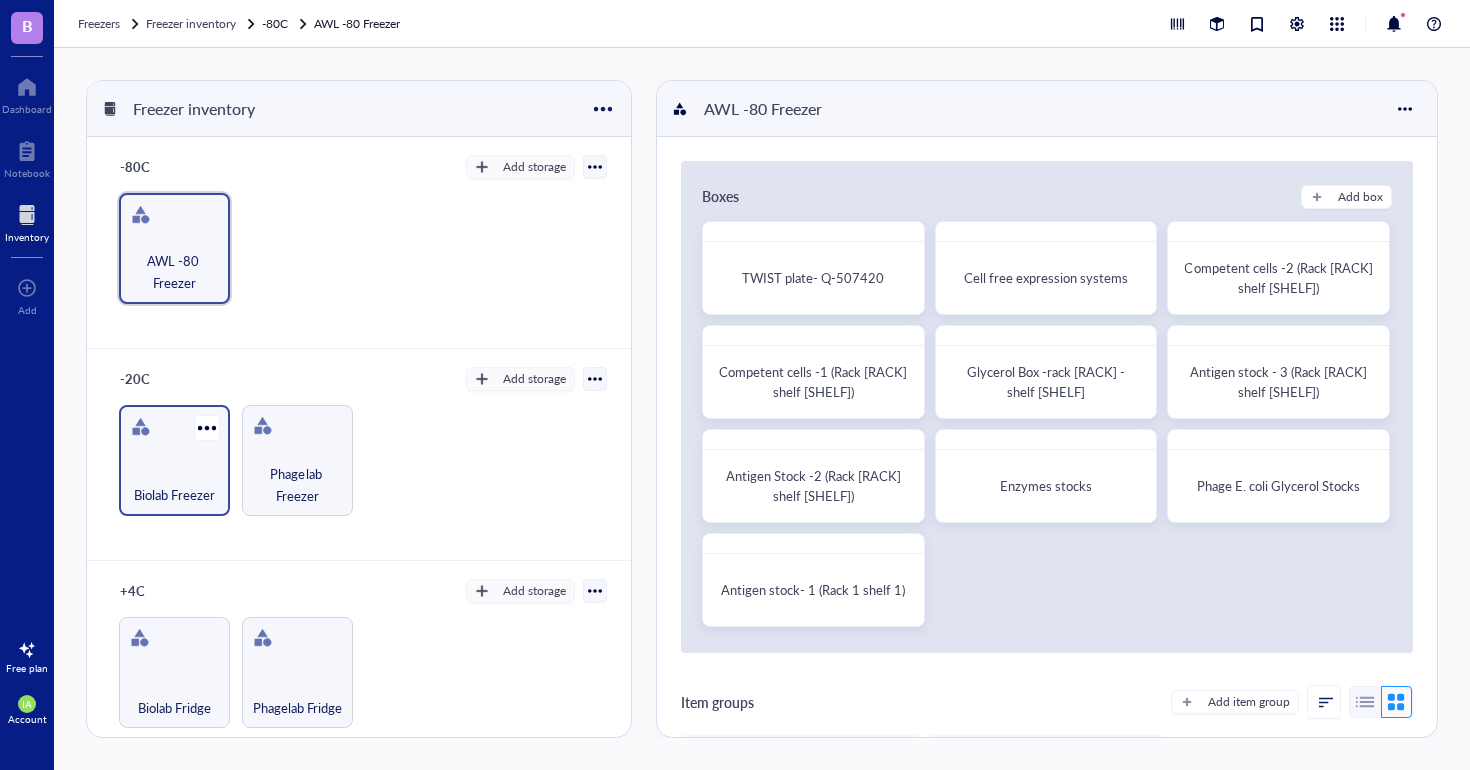 click on "Biolab Freezer" at bounding box center [174, 460] 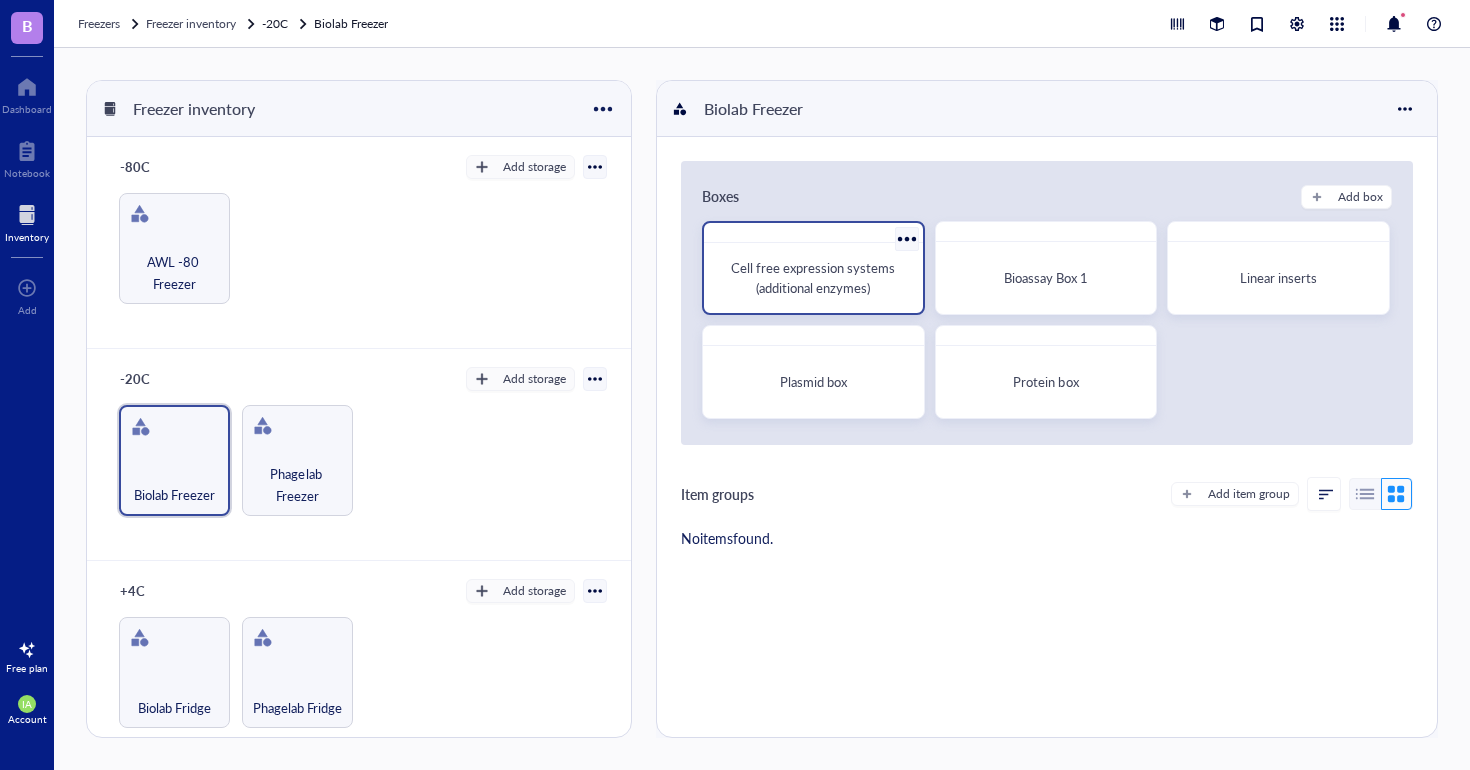 click on "Cell free expression systems (additional enzymes)" at bounding box center (814, 277) 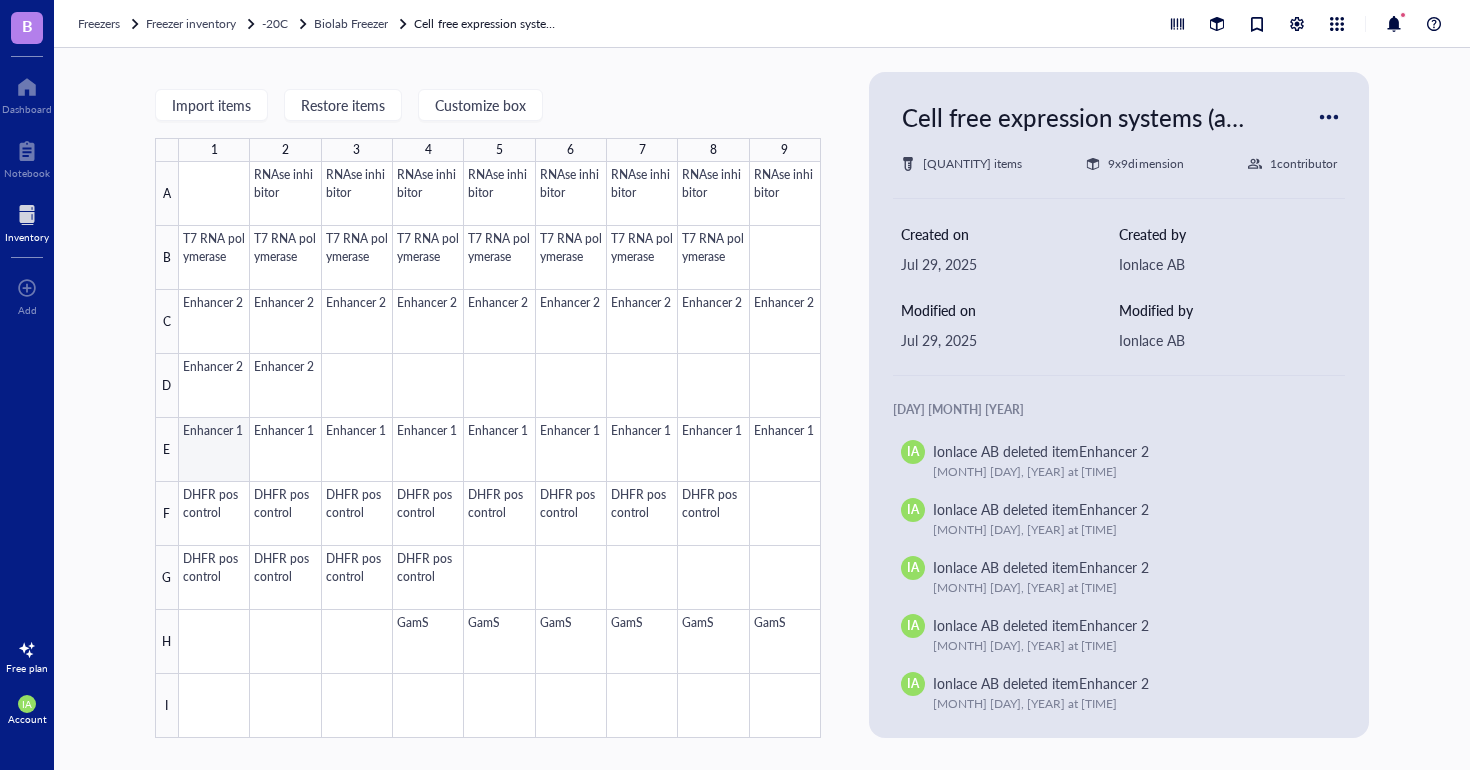 click at bounding box center [500, 450] 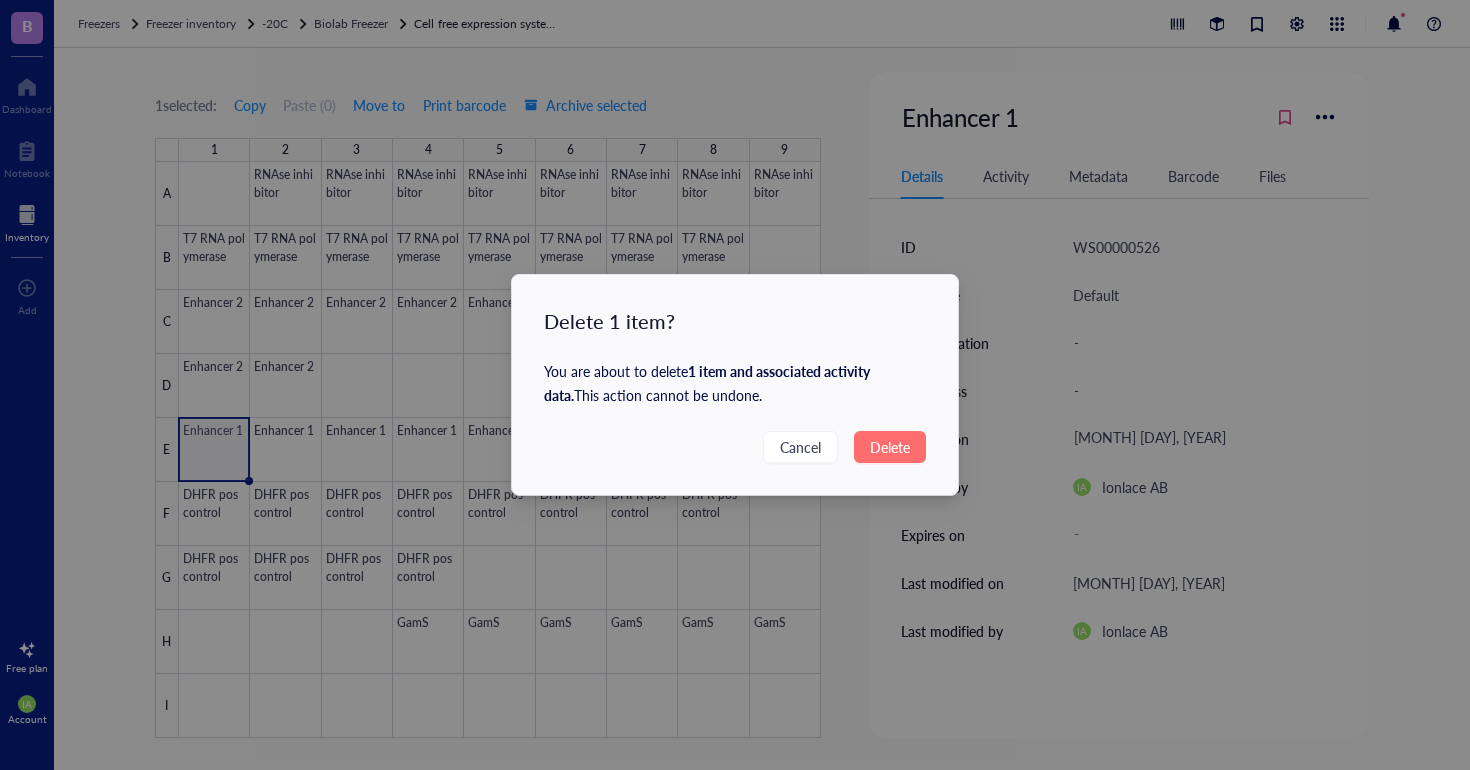 click on "Delete" at bounding box center [890, 447] 